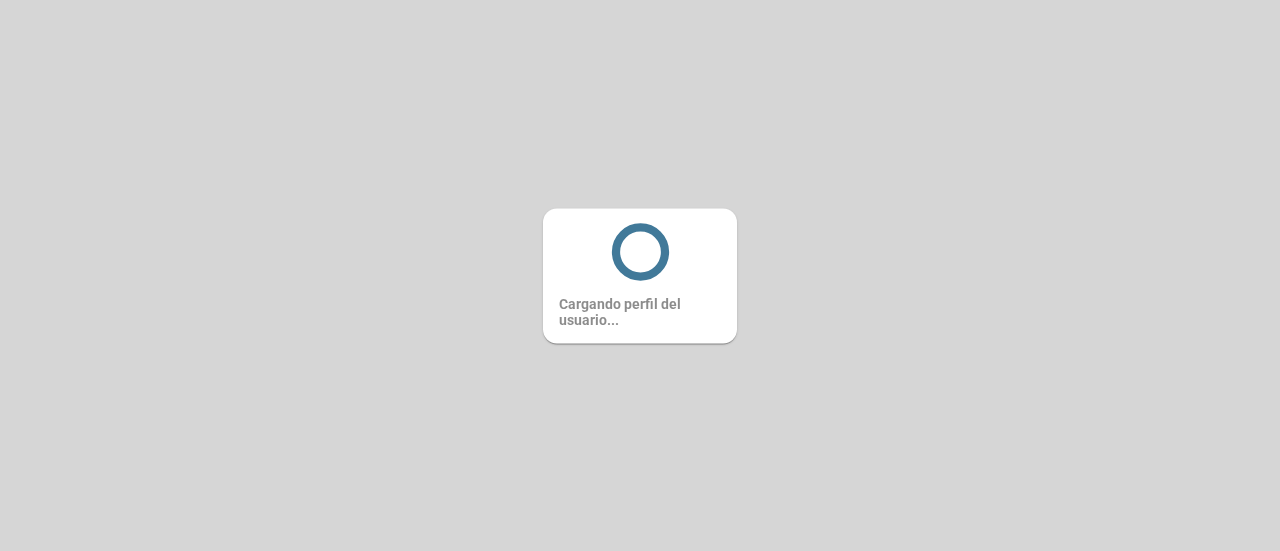 scroll, scrollTop: 0, scrollLeft: 0, axis: both 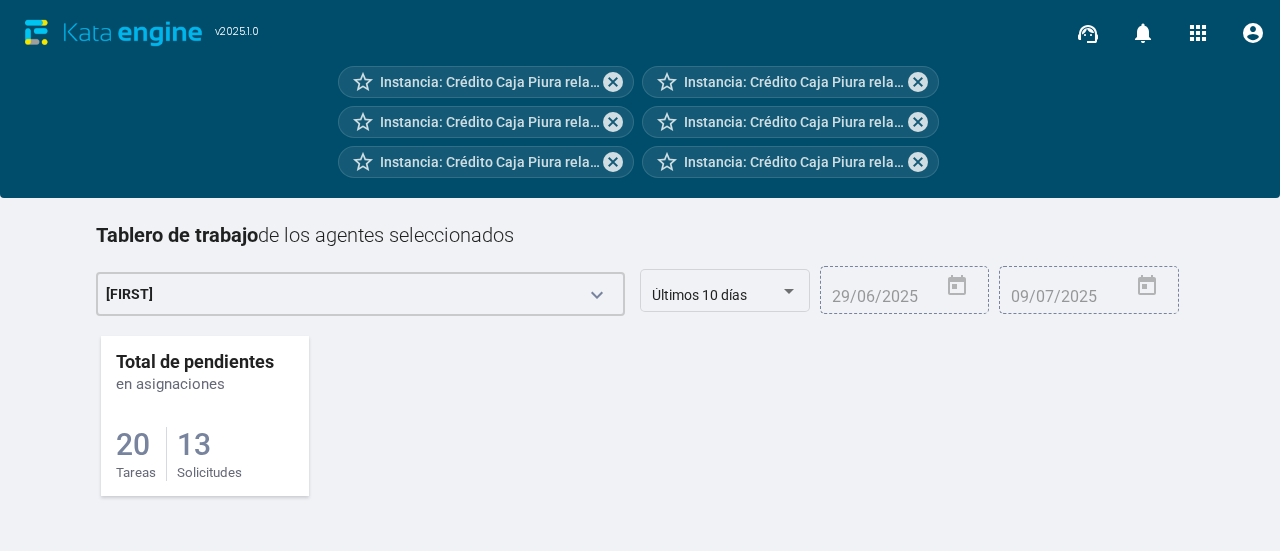 click on "20 Tareas 13 Solicitudes" at bounding box center (205, 437) 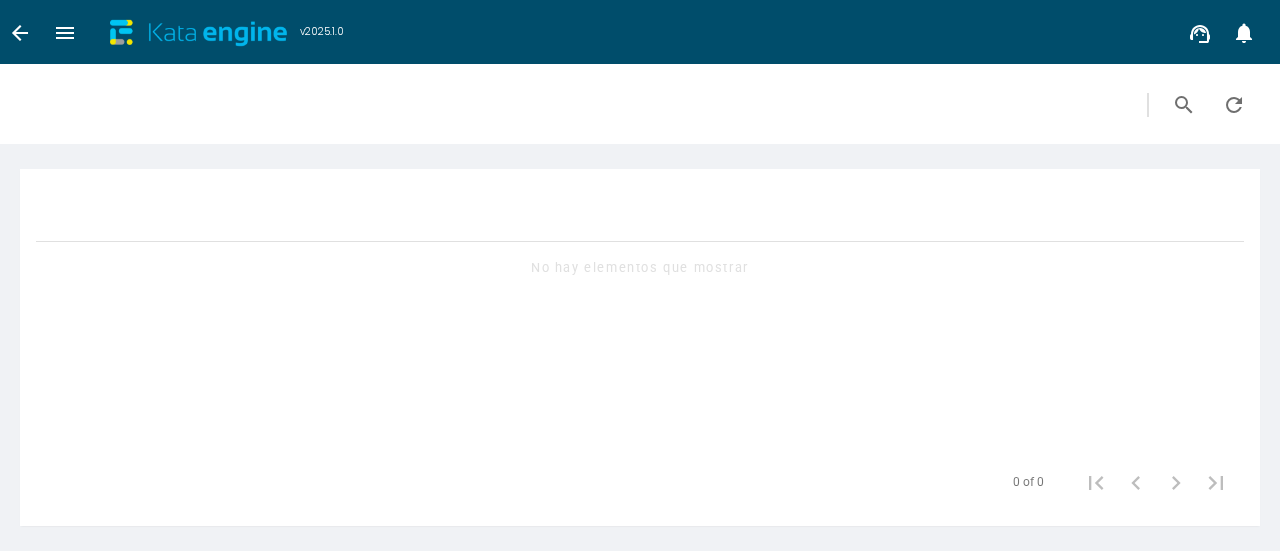 scroll, scrollTop: 0, scrollLeft: 0, axis: both 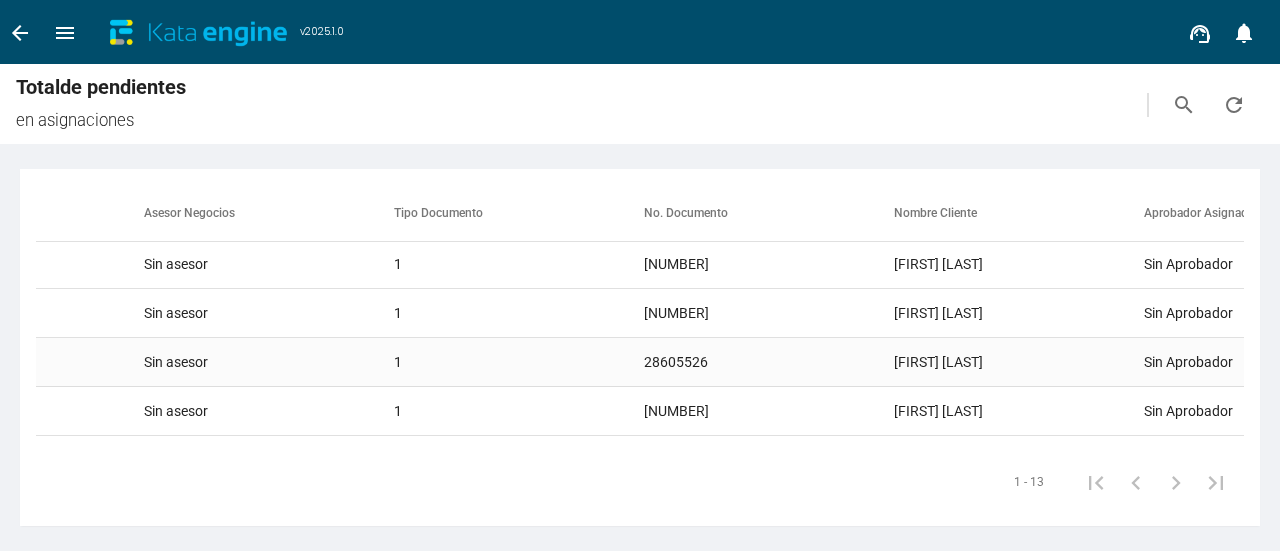 click on "[FIRST] [LAST]" at bounding box center [1019, 166] 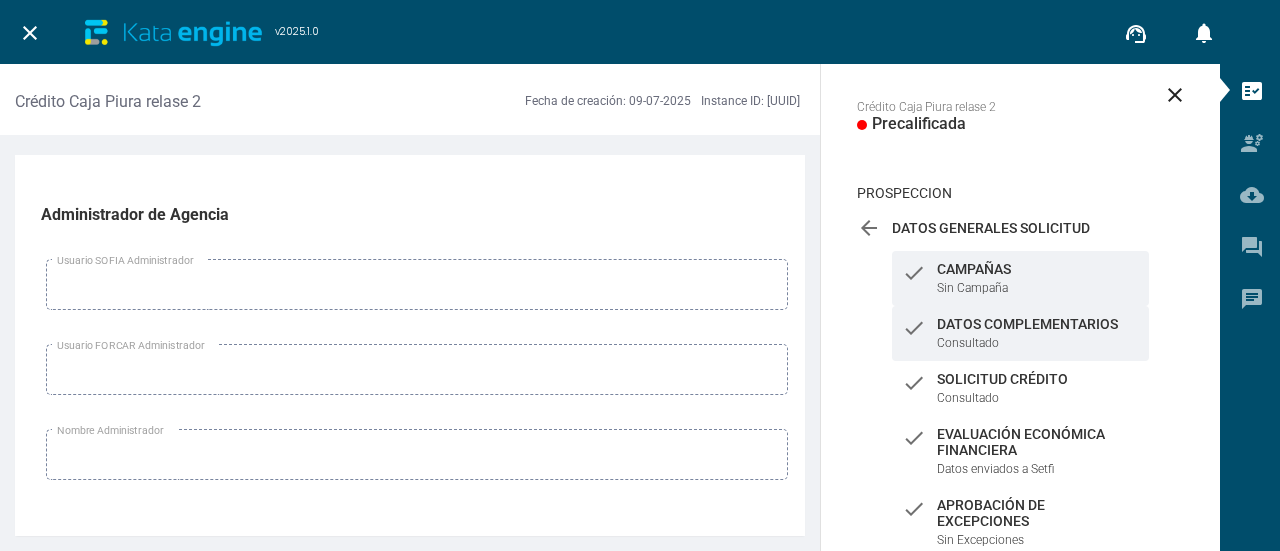 click on "Datos Complementarios" at bounding box center (1038, 269) 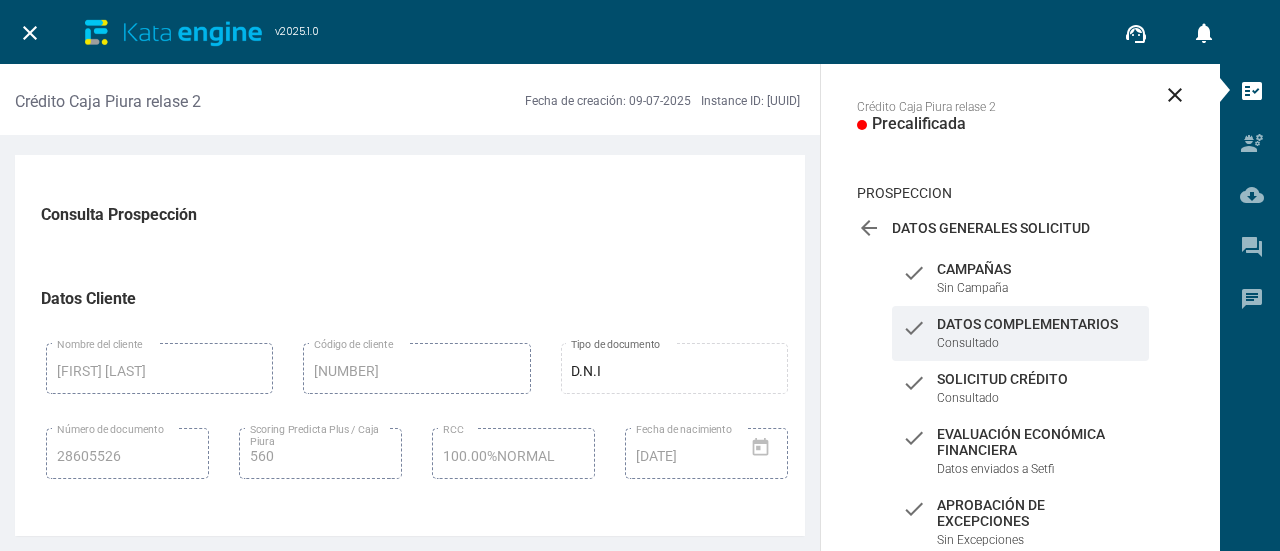 scroll, scrollTop: 100, scrollLeft: 0, axis: vertical 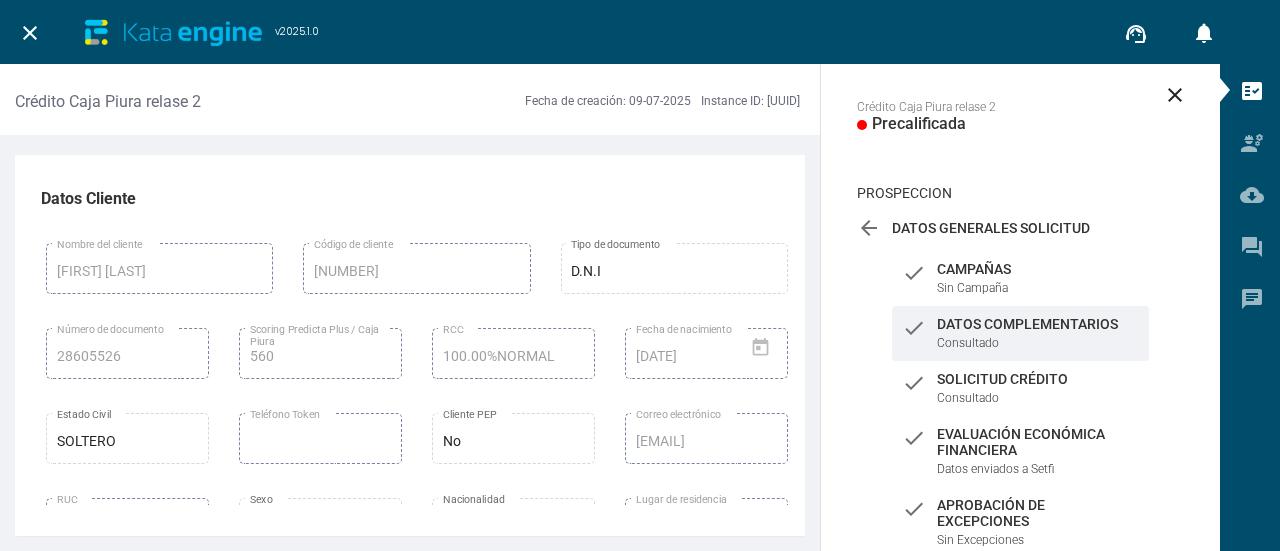 click on "[NUMBER] Número de documento" at bounding box center (128, 351) 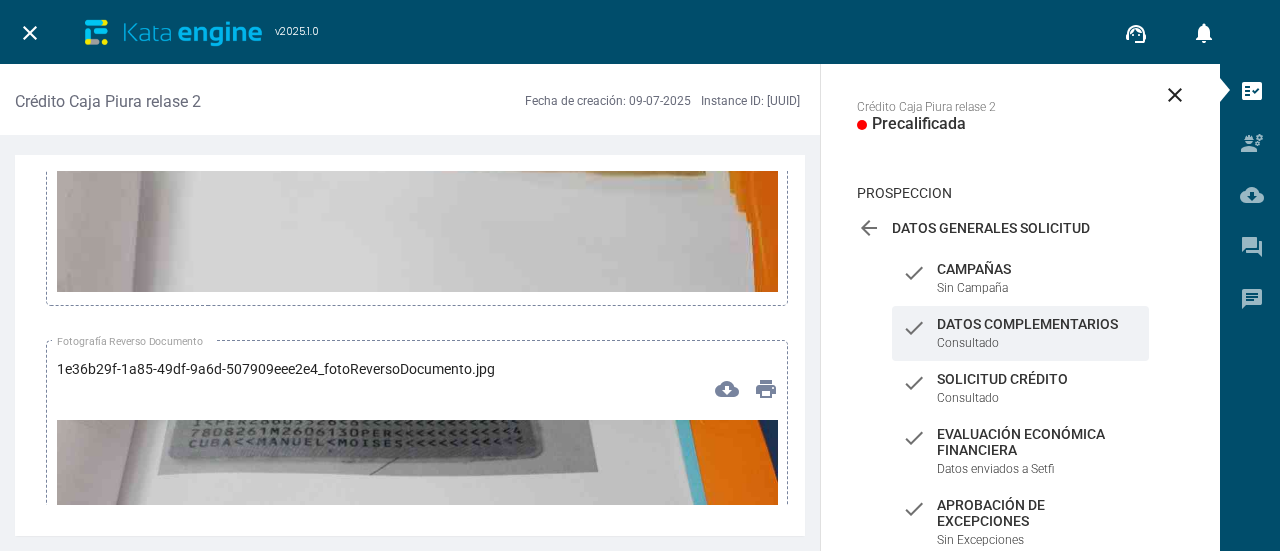 scroll, scrollTop: 5800, scrollLeft: 0, axis: vertical 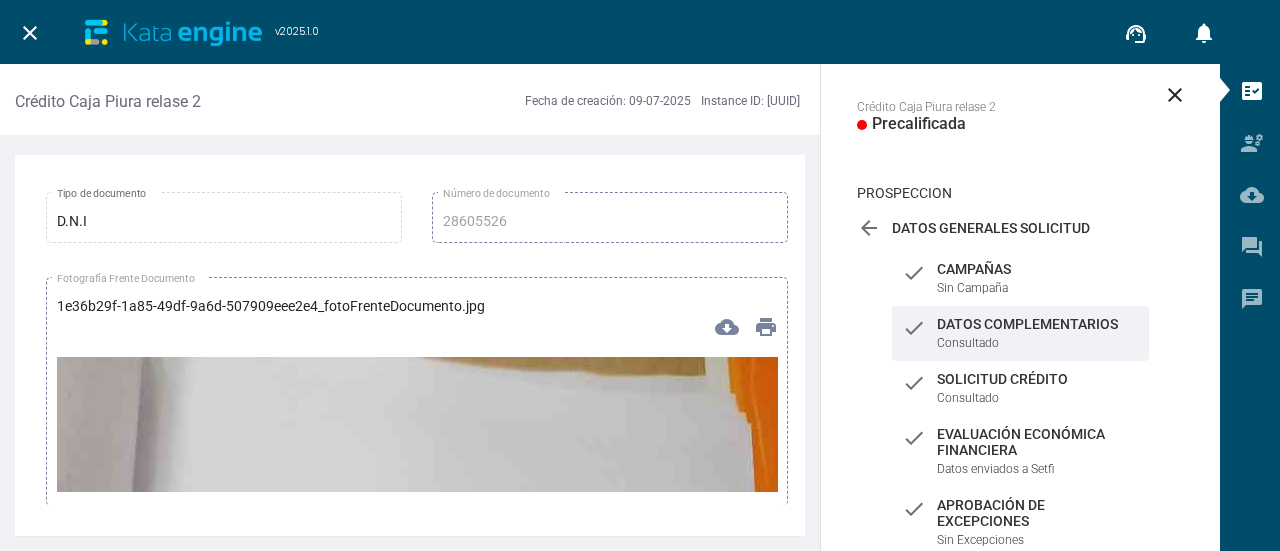 click at bounding box center (417, 998) 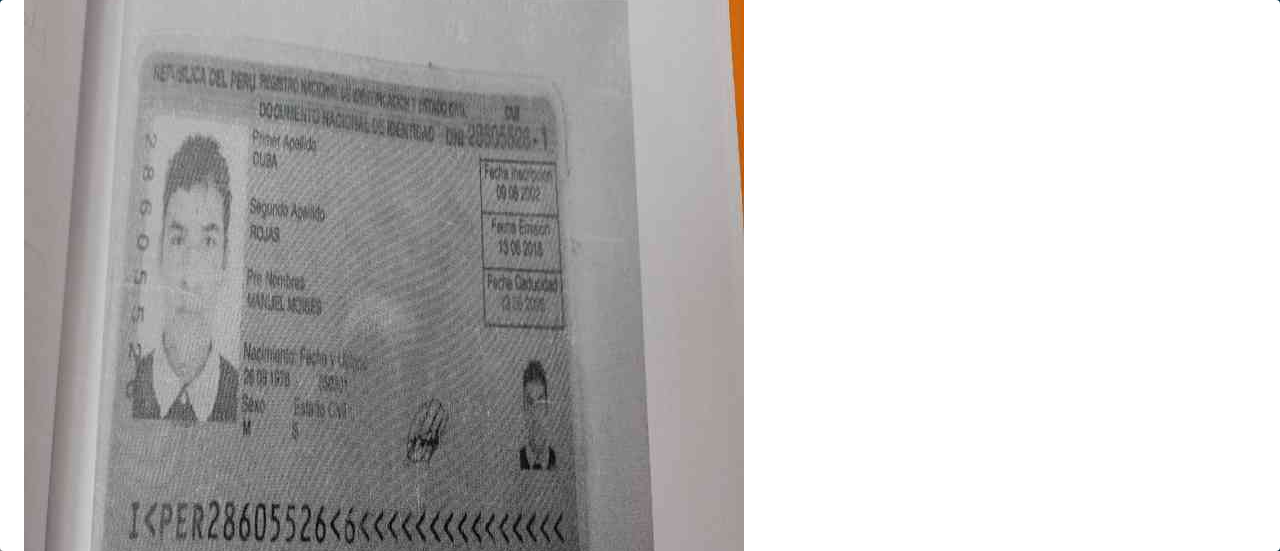 scroll, scrollTop: 20, scrollLeft: 0, axis: vertical 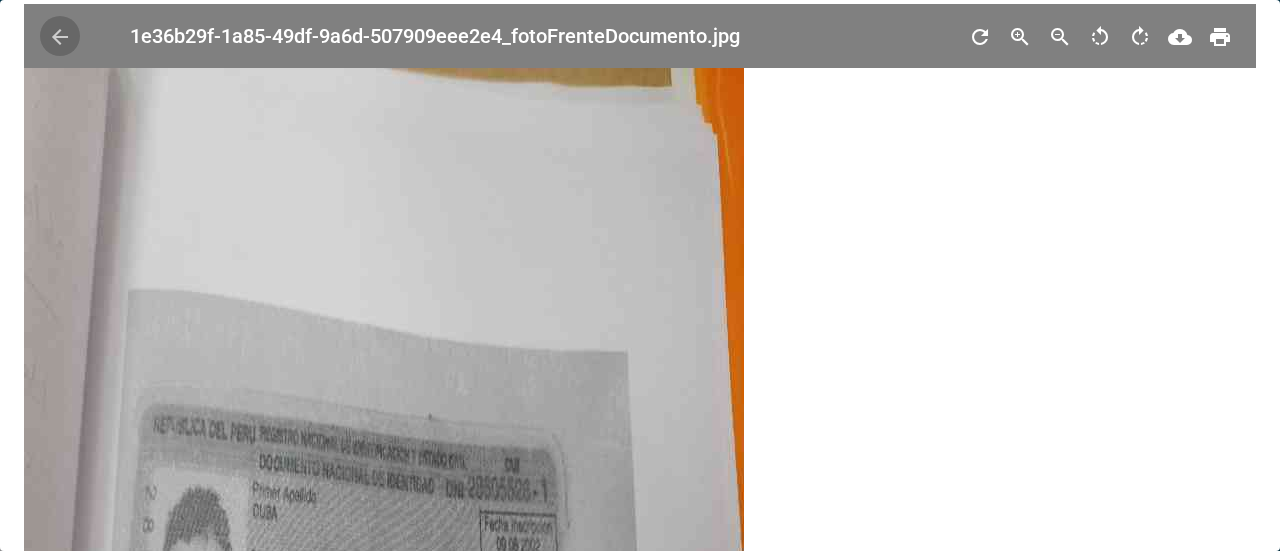 drag, startPoint x: 61, startPoint y: 39, endPoint x: 210, endPoint y: 173, distance: 200.39212 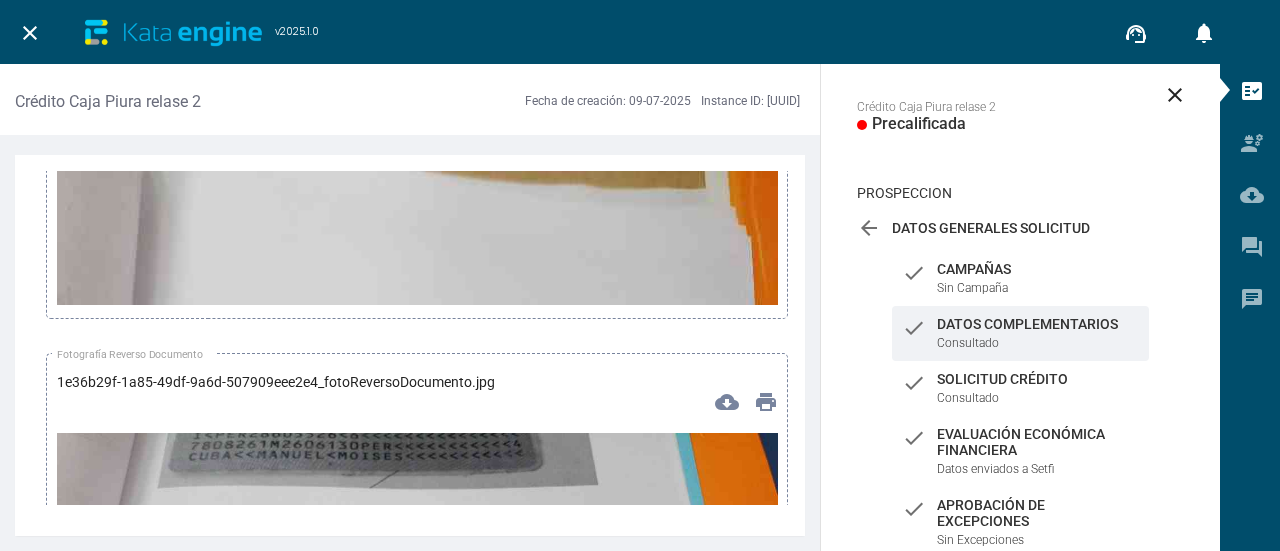 scroll, scrollTop: 6200, scrollLeft: 0, axis: vertical 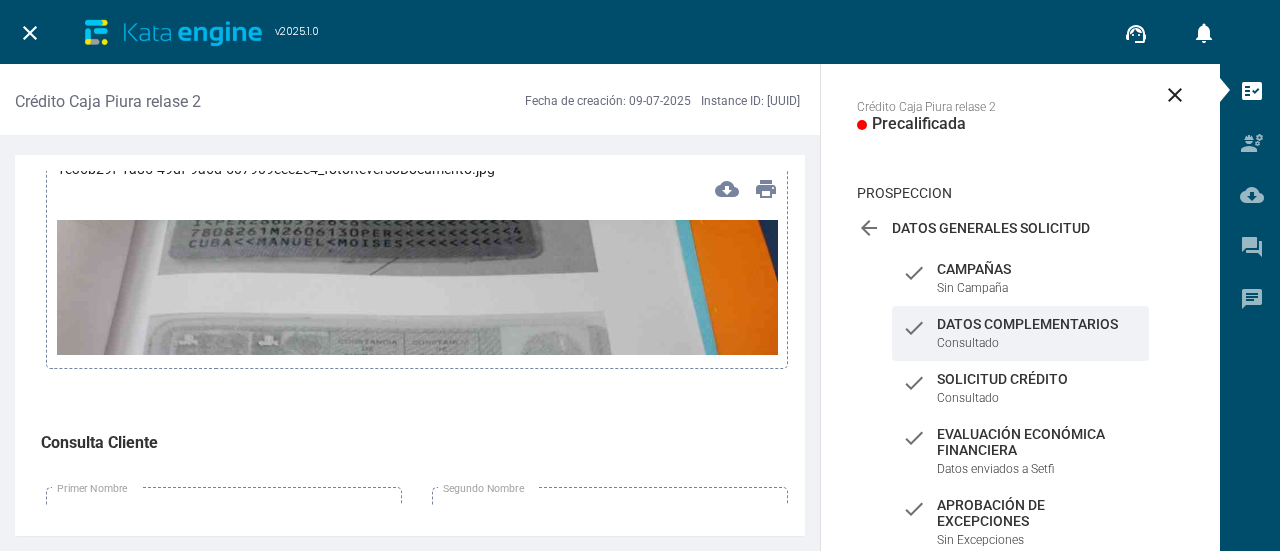 click at bounding box center [417, 423] 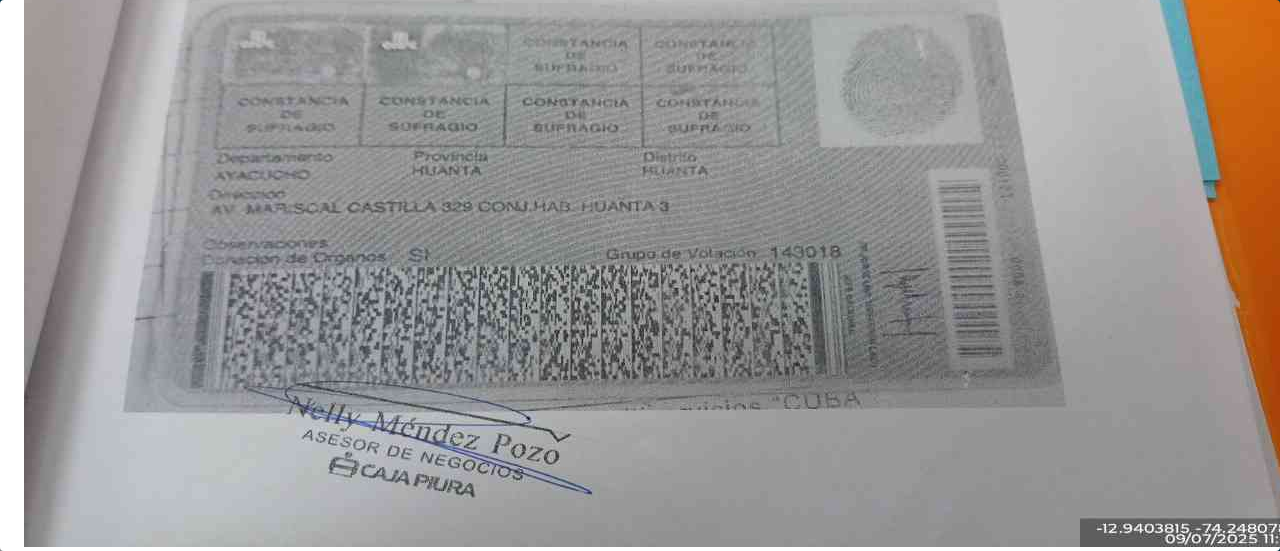 scroll, scrollTop: 0, scrollLeft: 0, axis: both 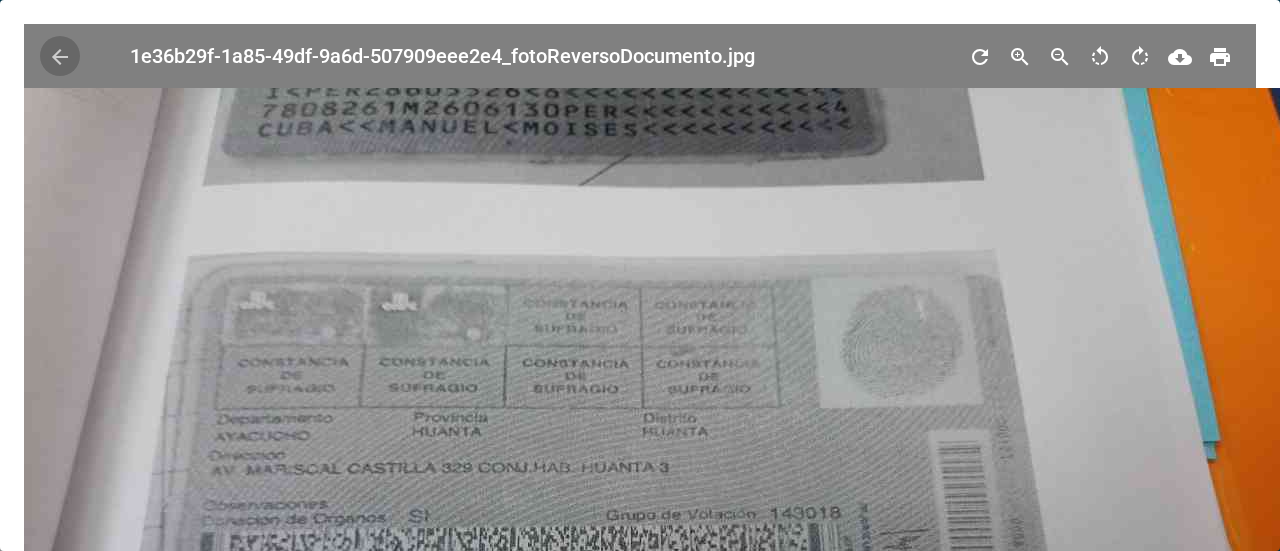 click on "arrow_back" at bounding box center (60, 57) 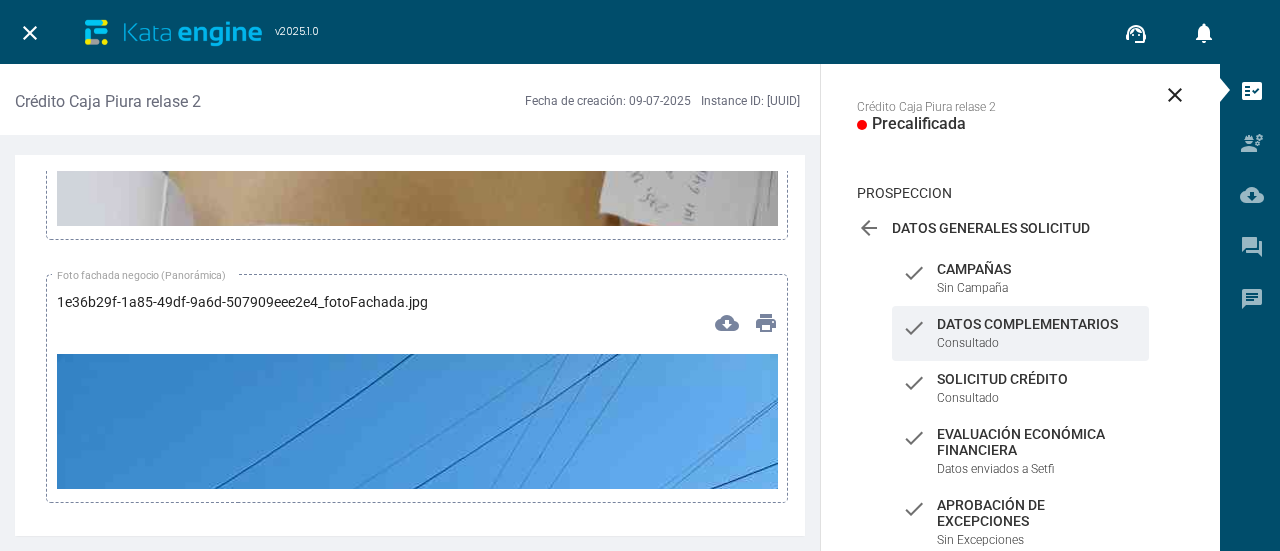 scroll, scrollTop: 13100, scrollLeft: 0, axis: vertical 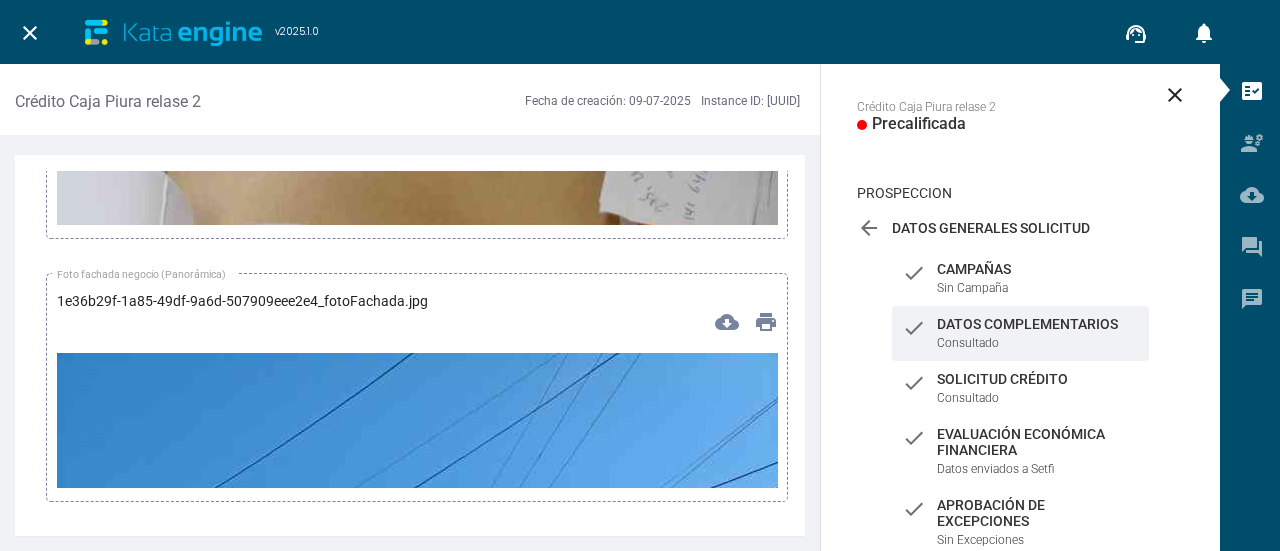 click at bounding box center [417, 731] 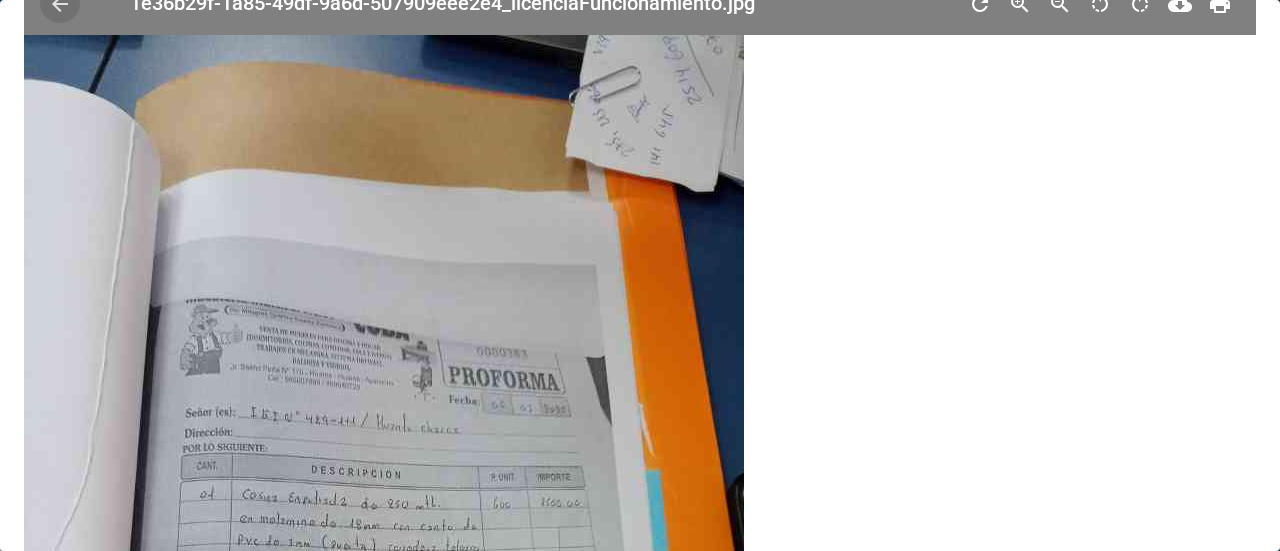 scroll, scrollTop: 0, scrollLeft: 0, axis: both 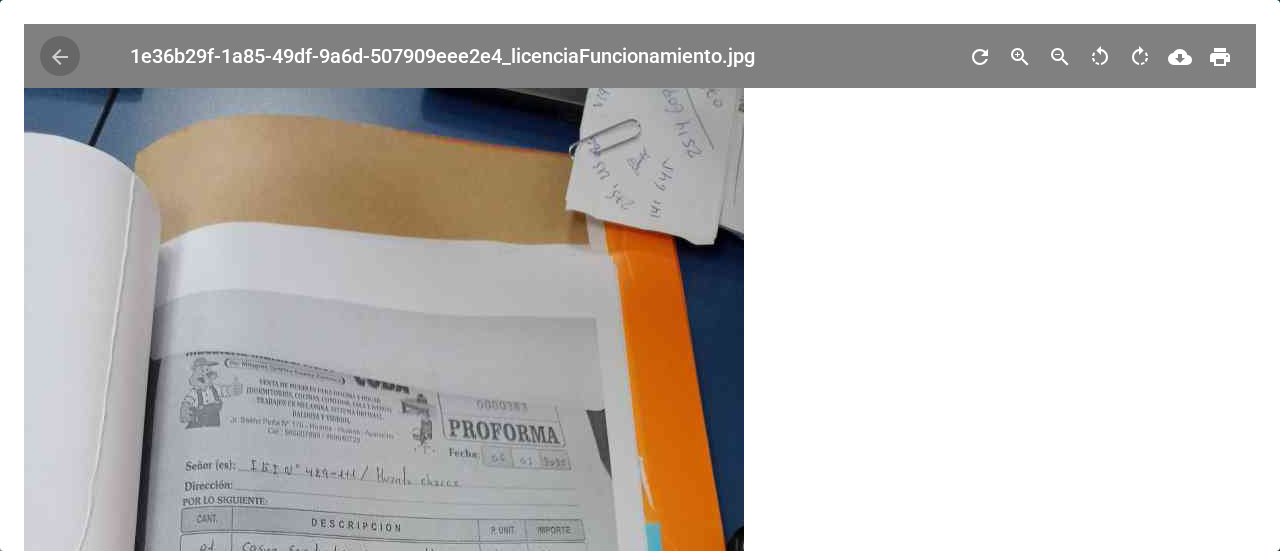 click on "arrow_back" at bounding box center [60, 57] 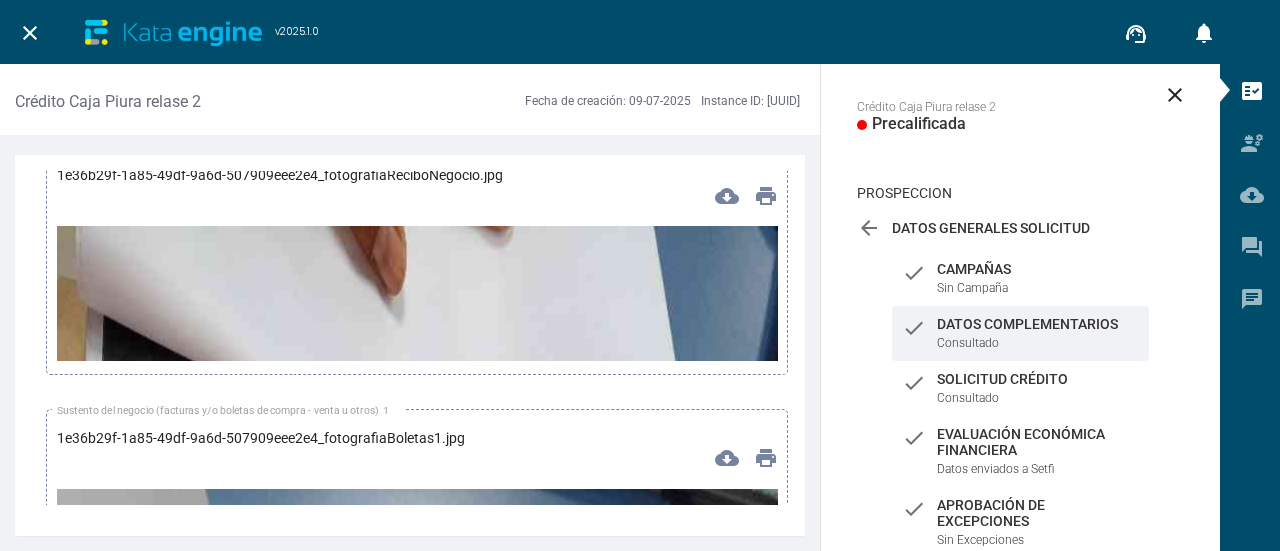 scroll, scrollTop: 13300, scrollLeft: 0, axis: vertical 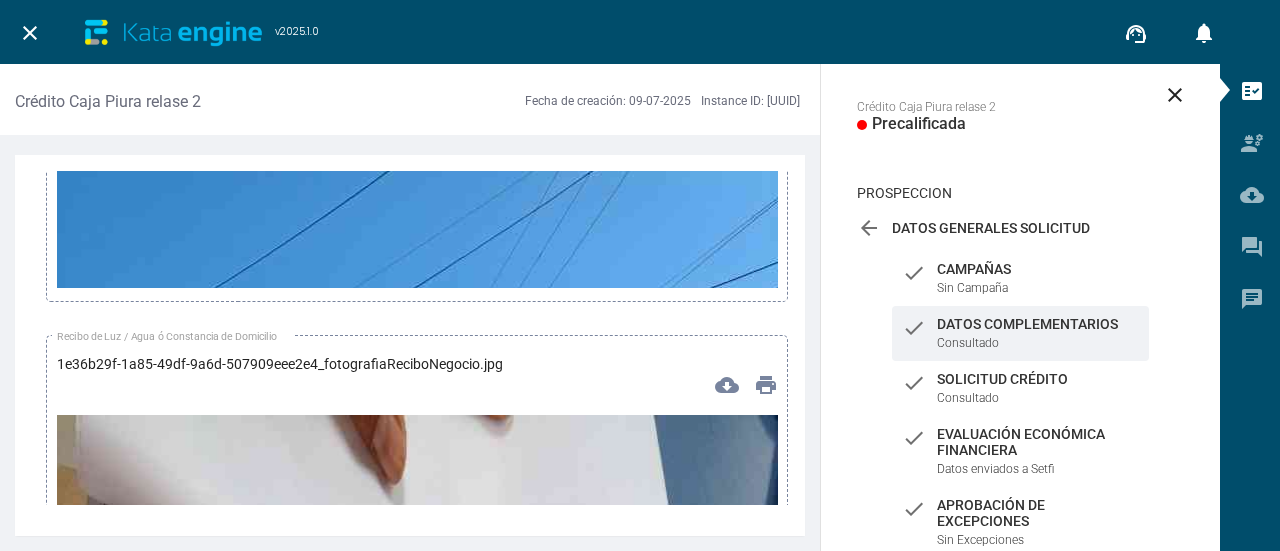 click at bounding box center (417, 794) 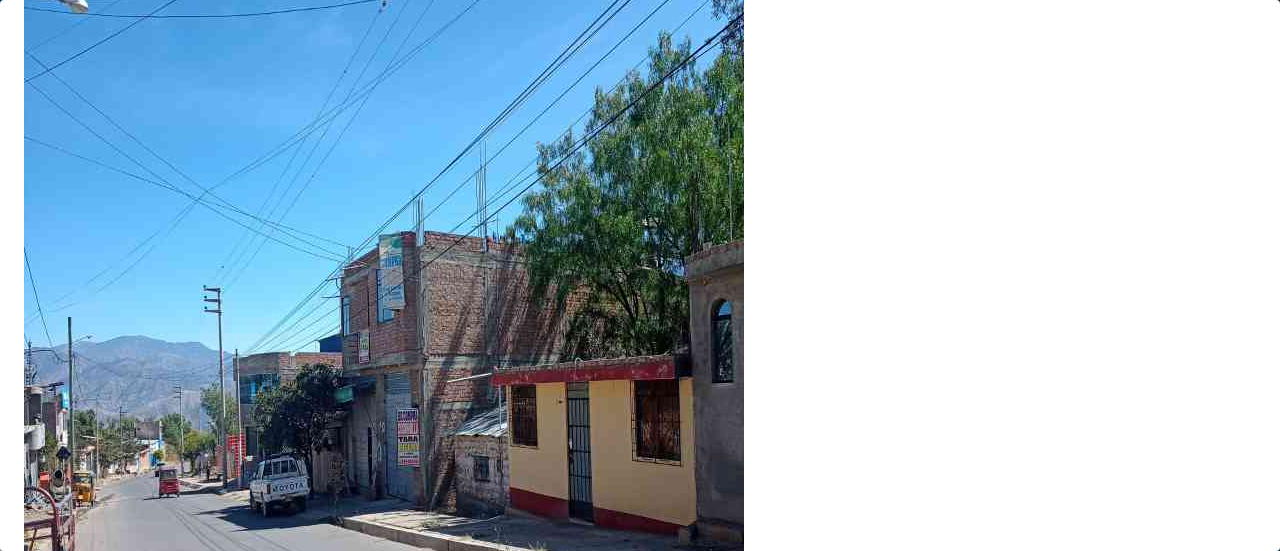 scroll, scrollTop: 0, scrollLeft: 0, axis: both 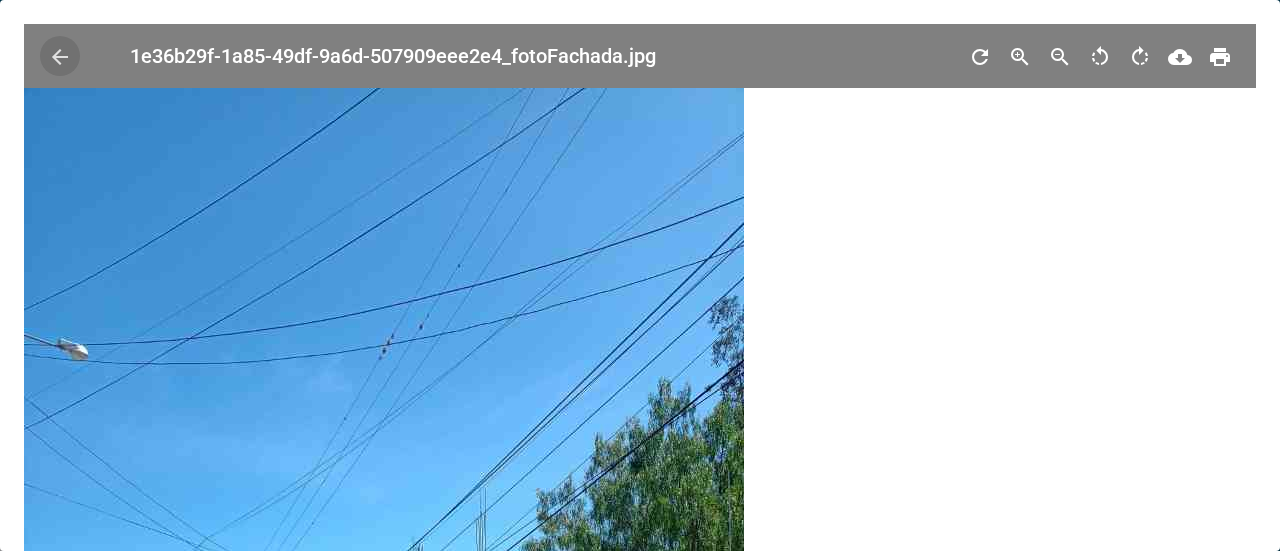 click on "arrow_back" at bounding box center (60, 57) 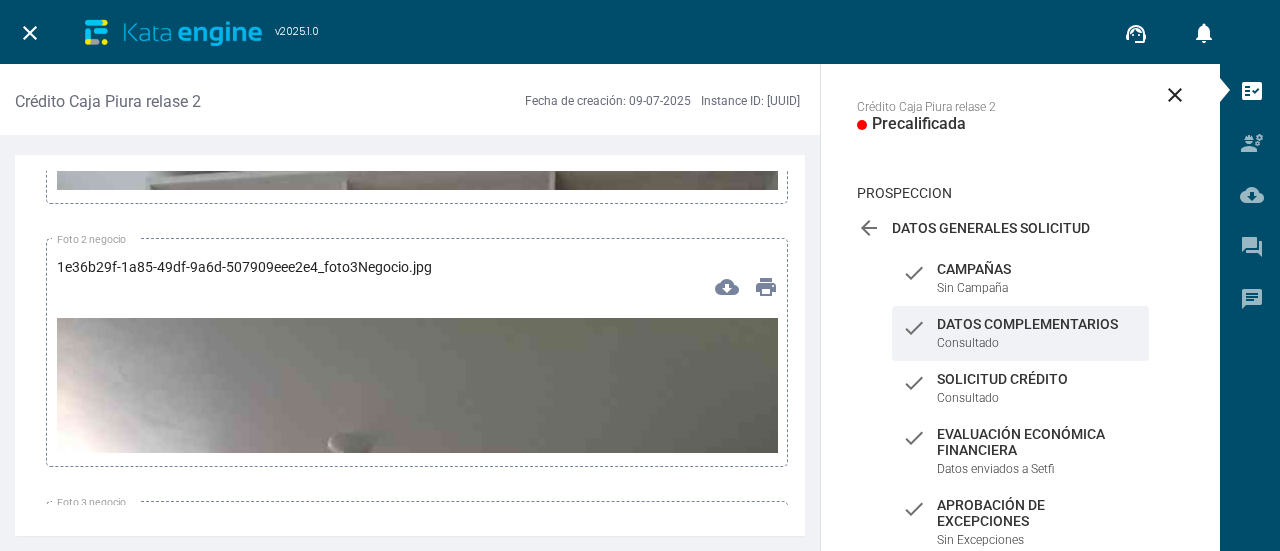 scroll, scrollTop: 15100, scrollLeft: 0, axis: vertical 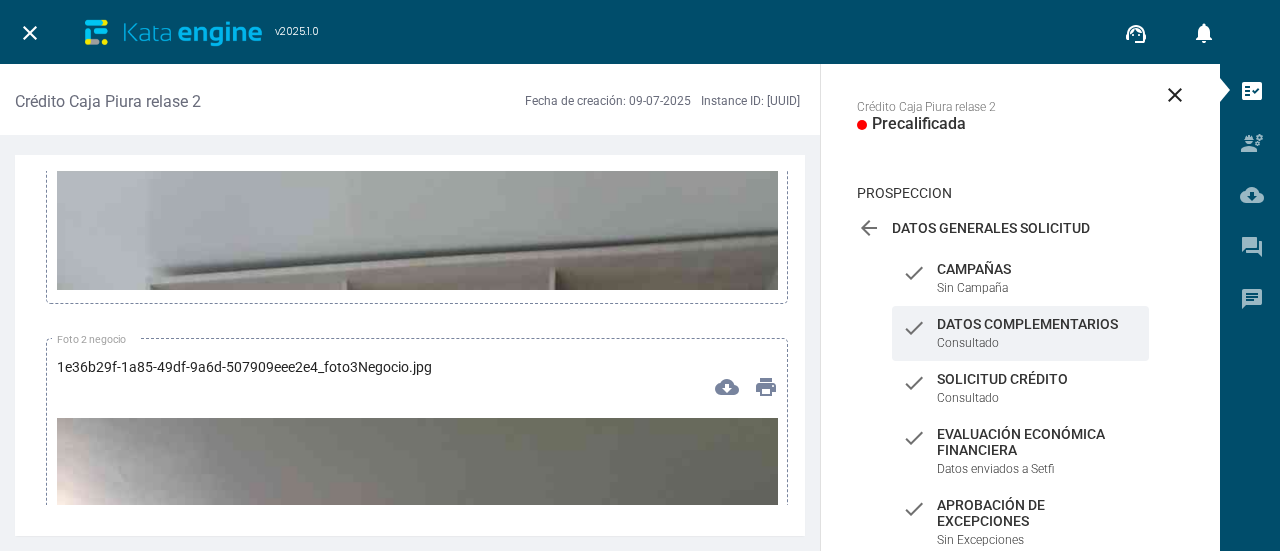 click at bounding box center [417, 796] 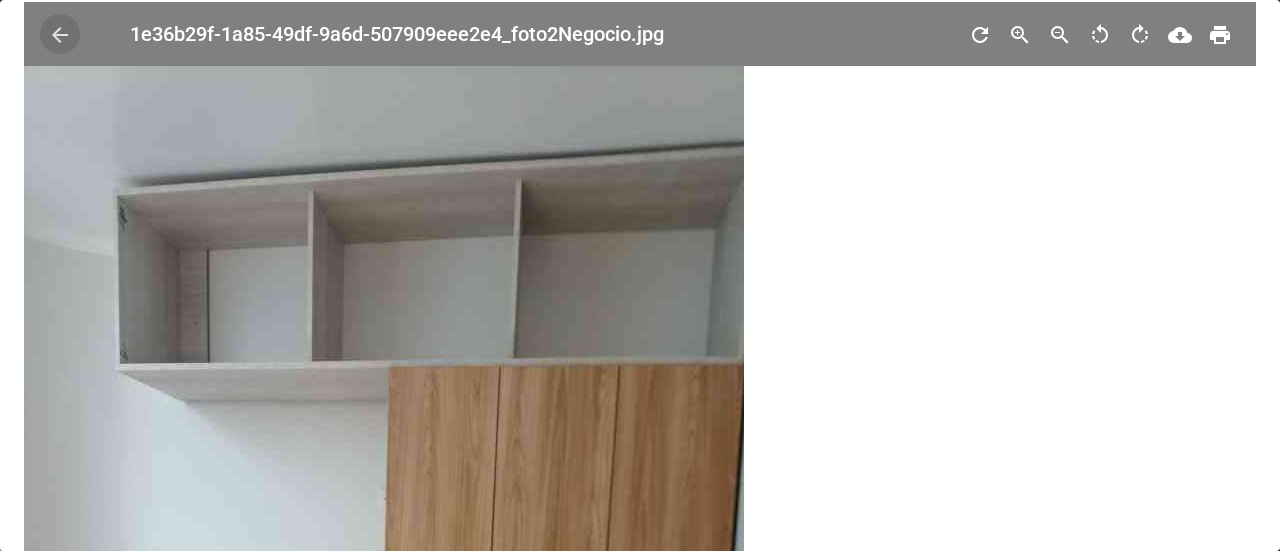 scroll, scrollTop: 0, scrollLeft: 0, axis: both 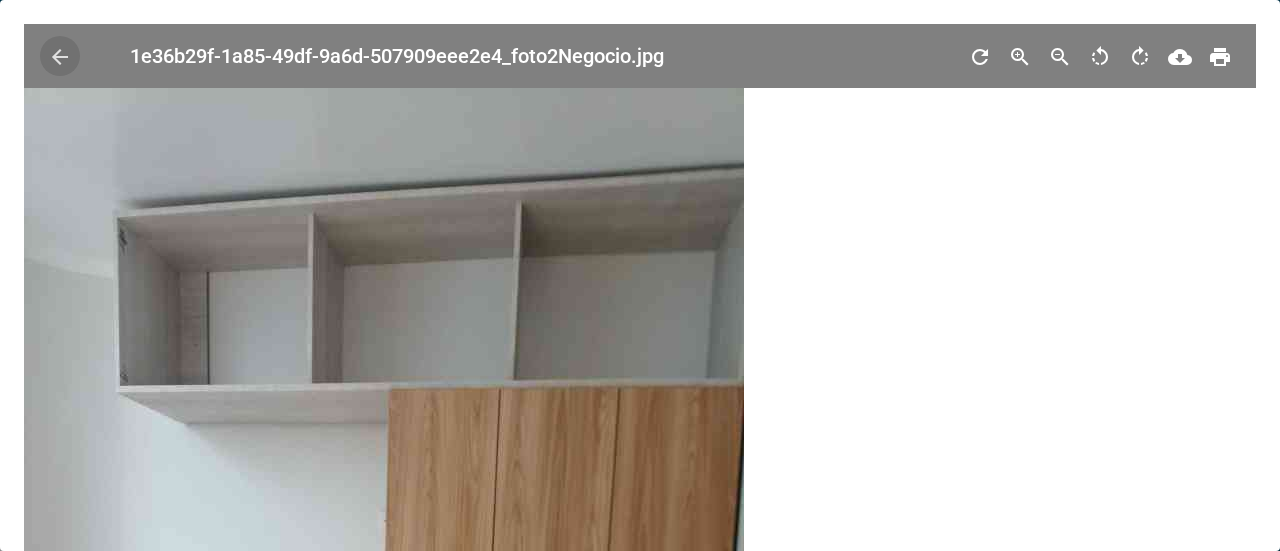 click on "arrow_back" at bounding box center (60, 57) 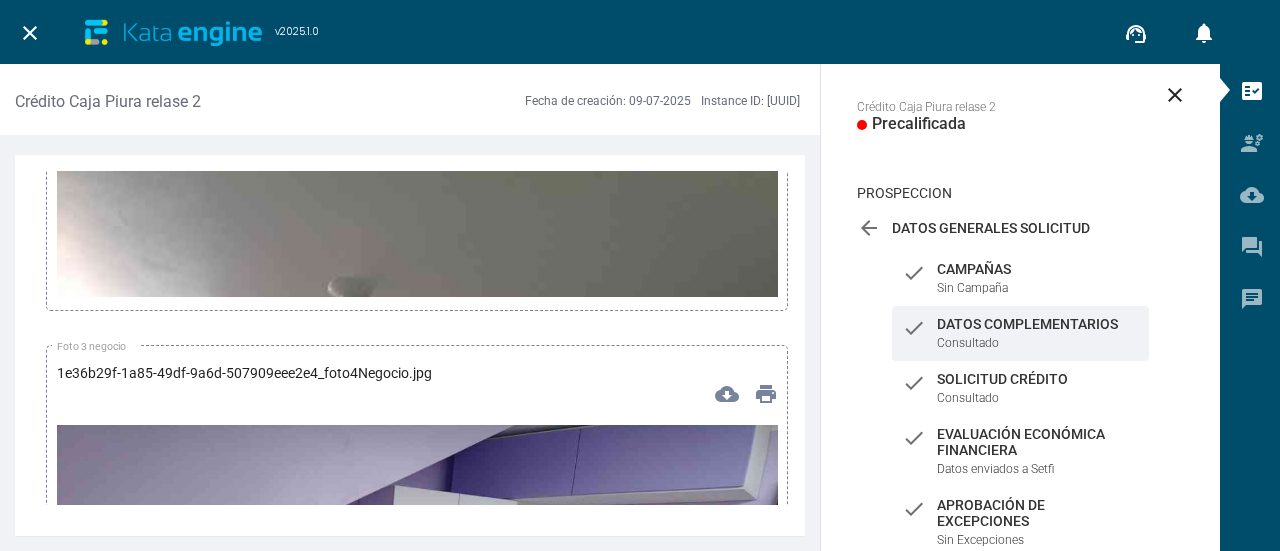 scroll, scrollTop: 15500, scrollLeft: 0, axis: vertical 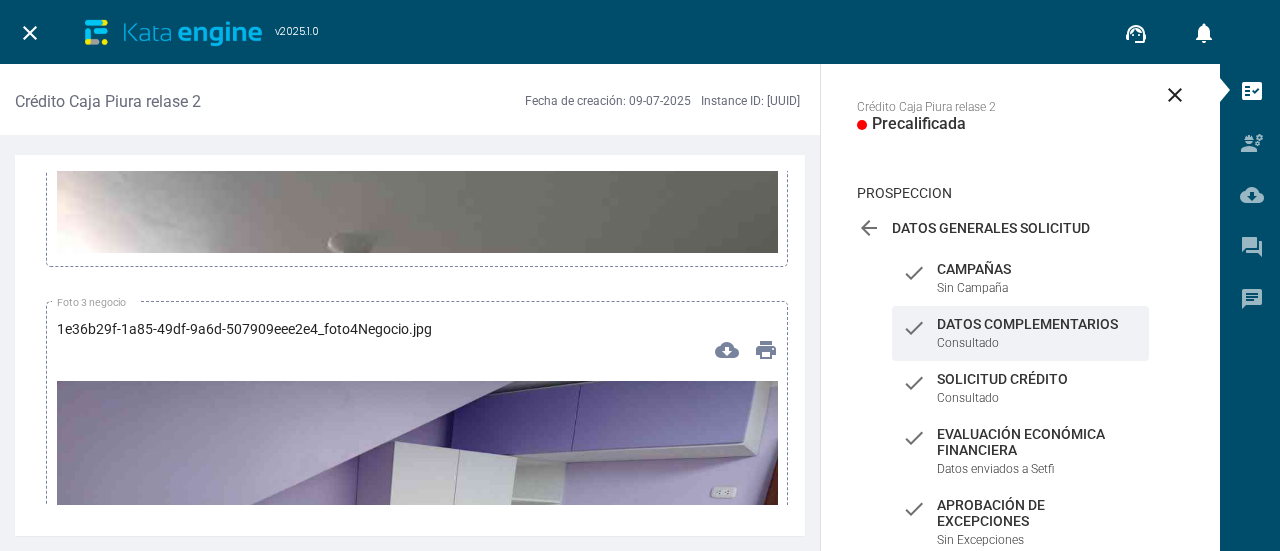 click at bounding box center (417, 759) 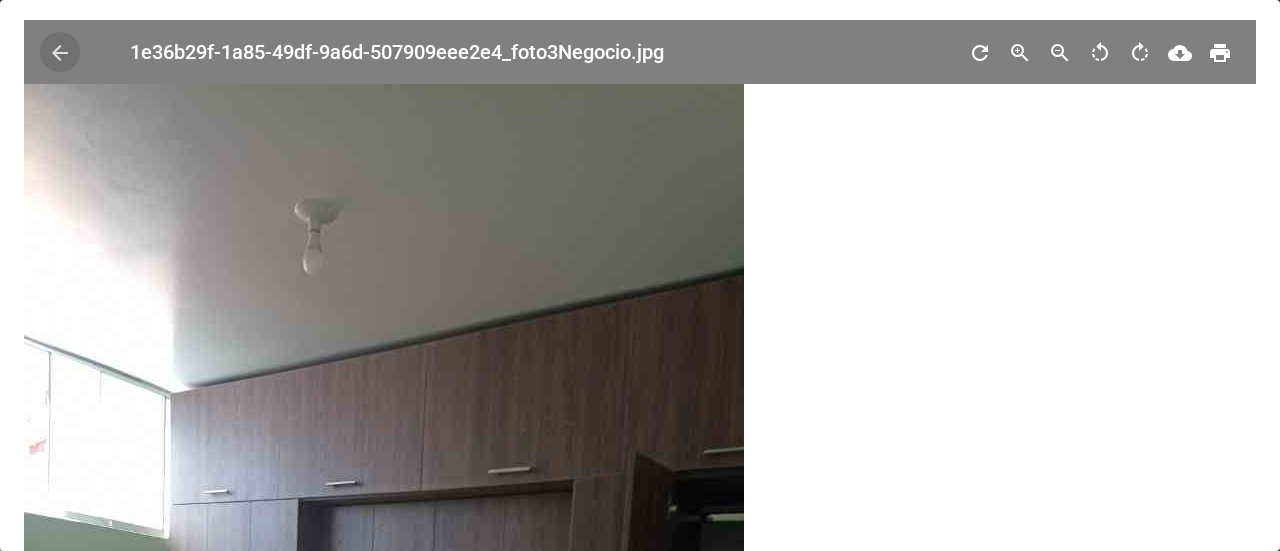 scroll, scrollTop: 0, scrollLeft: 0, axis: both 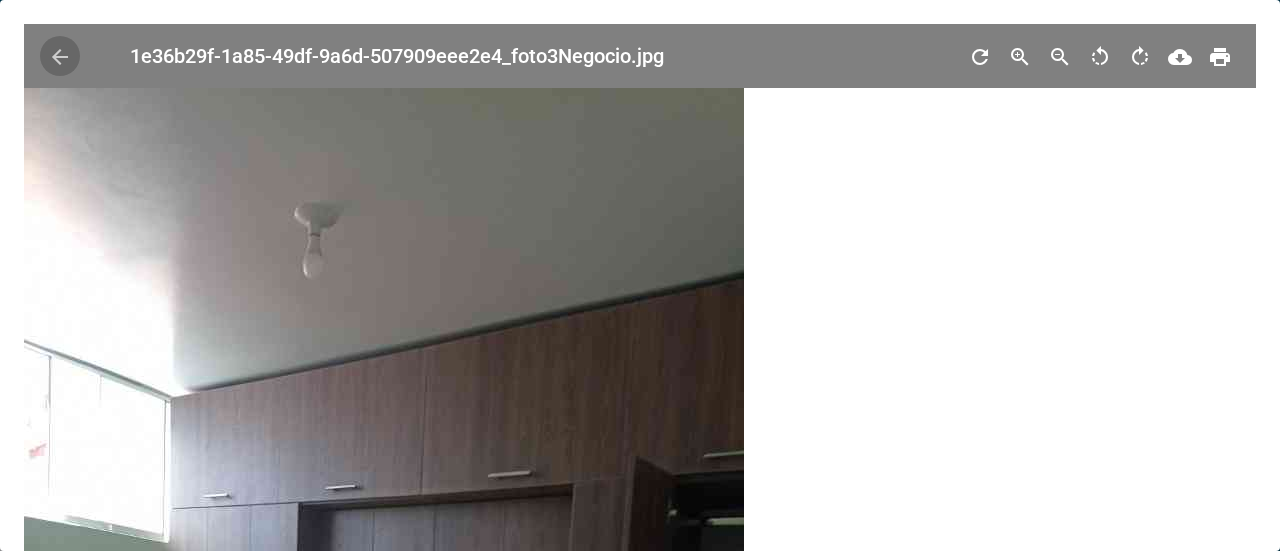 click on "arrow_back" at bounding box center (60, 56) 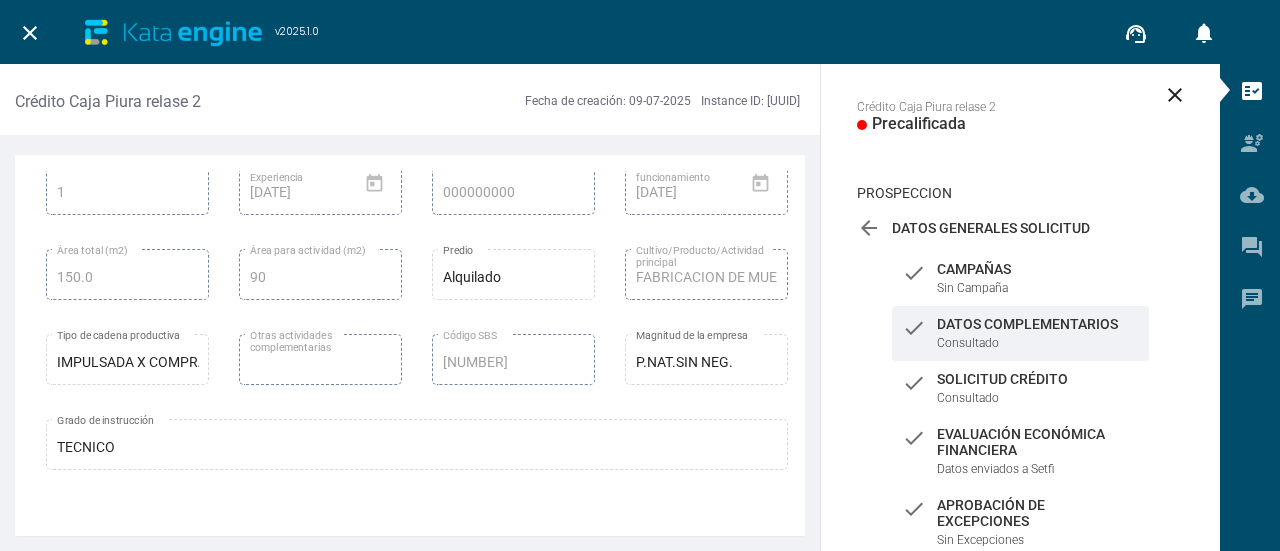 scroll, scrollTop: 15600, scrollLeft: 0, axis: vertical 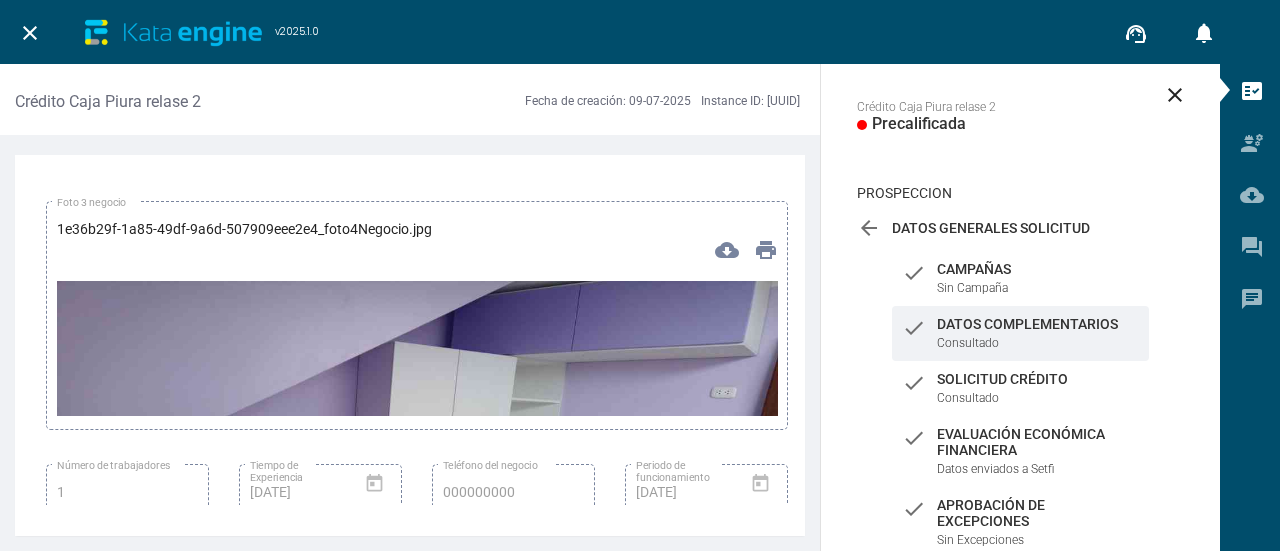 click at bounding box center [417, 484] 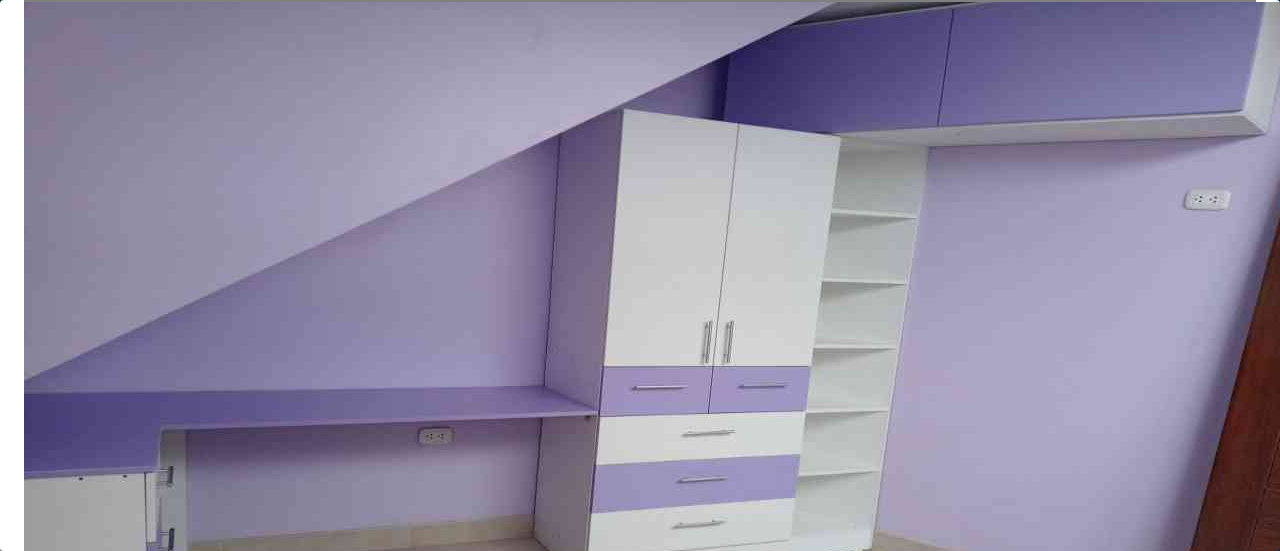 scroll, scrollTop: 0, scrollLeft: 0, axis: both 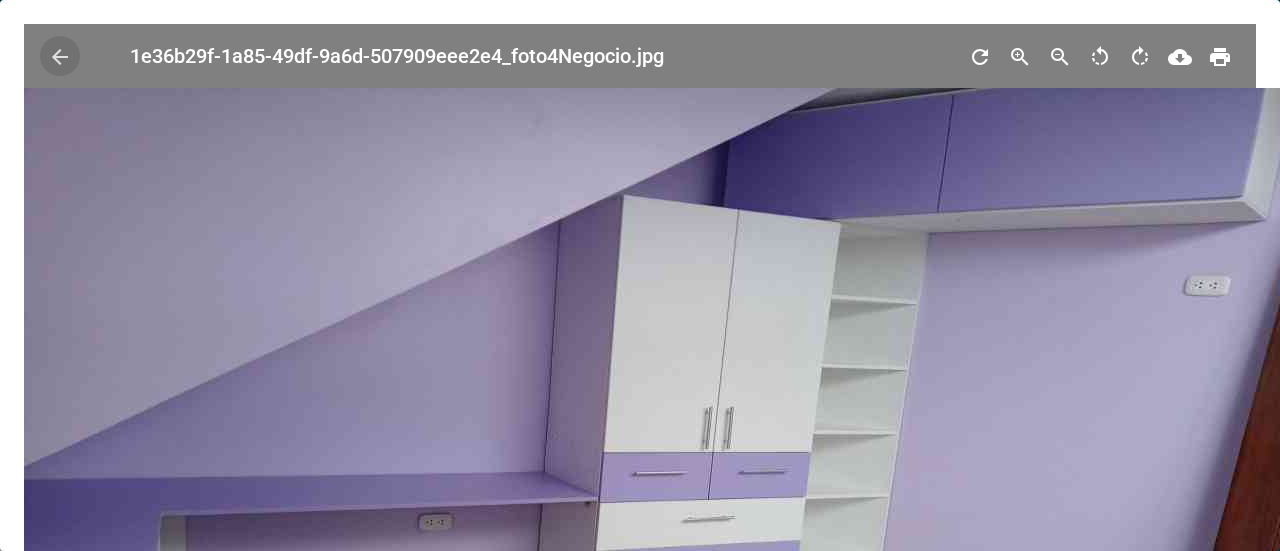 click on "arrow_back" at bounding box center (60, 57) 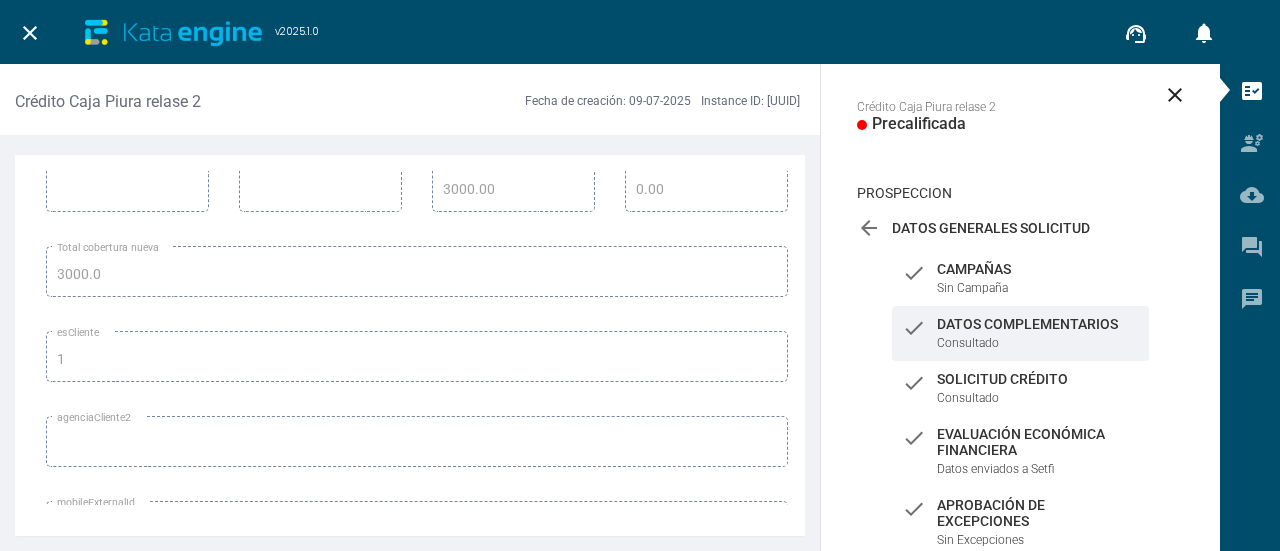 scroll, scrollTop: 18082, scrollLeft: 0, axis: vertical 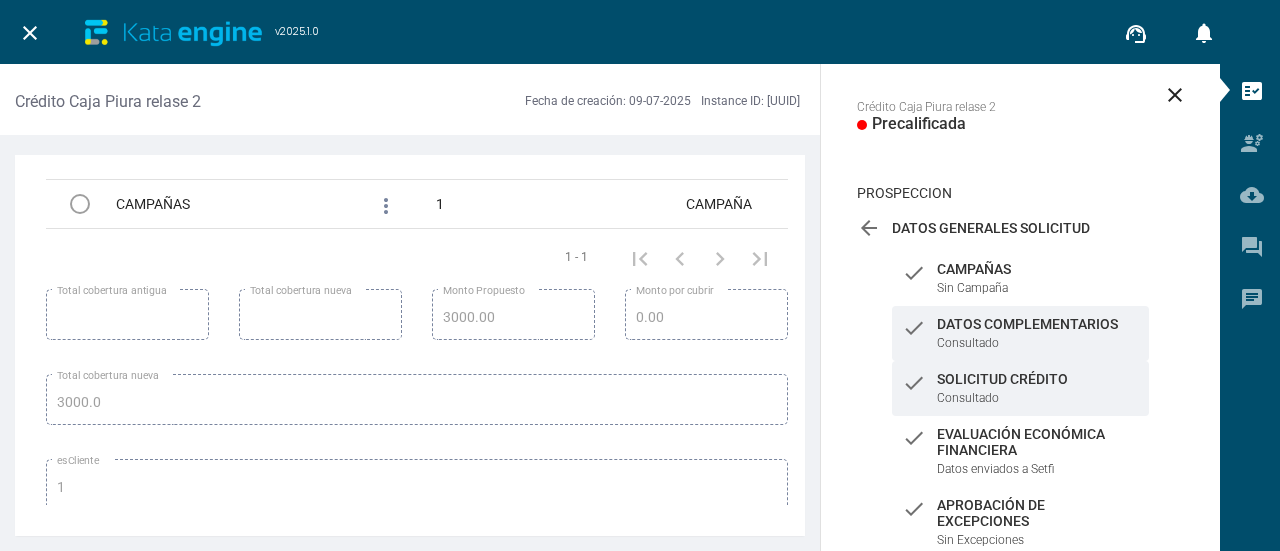 click on "check Solicitud Crédito Consultado" at bounding box center (1020, 278) 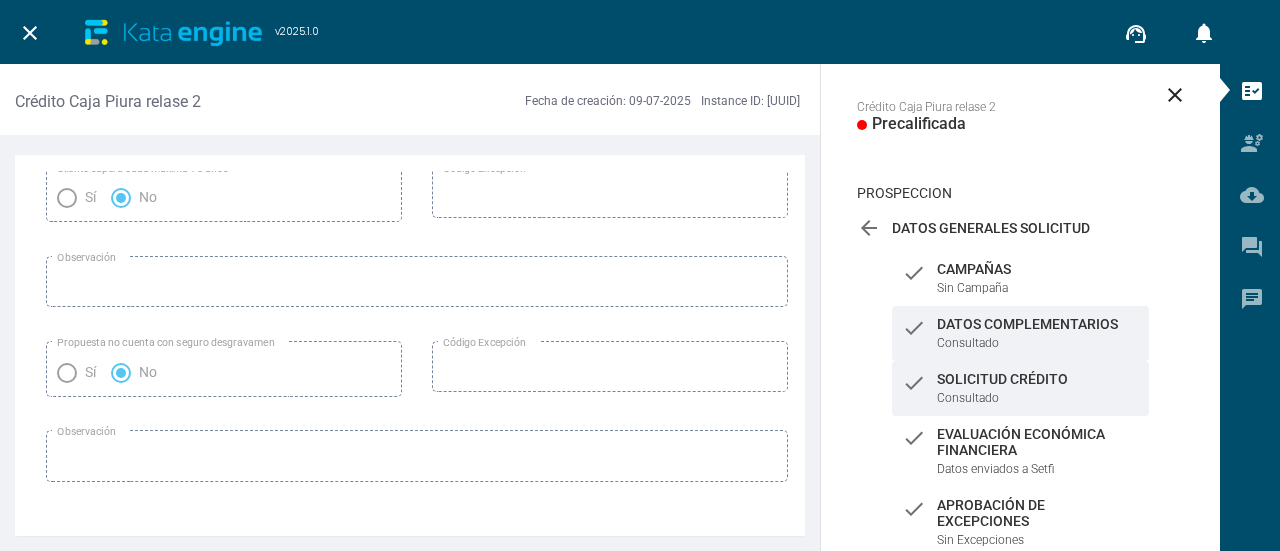 scroll, scrollTop: 3485, scrollLeft: 0, axis: vertical 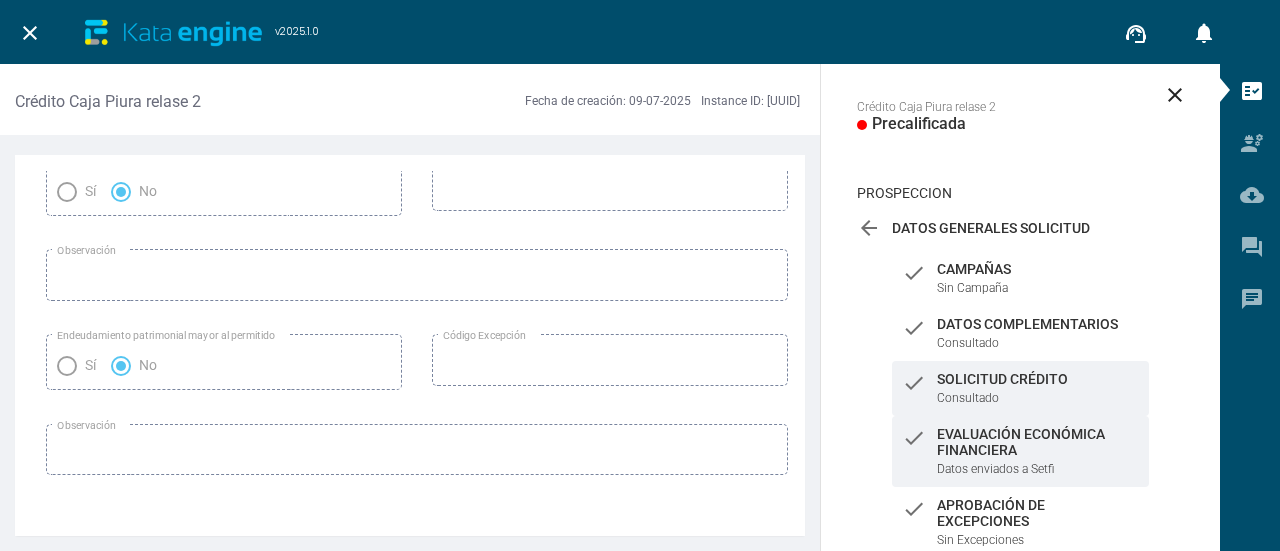 click on "Evaluación Económica Financiera" at bounding box center [1038, 269] 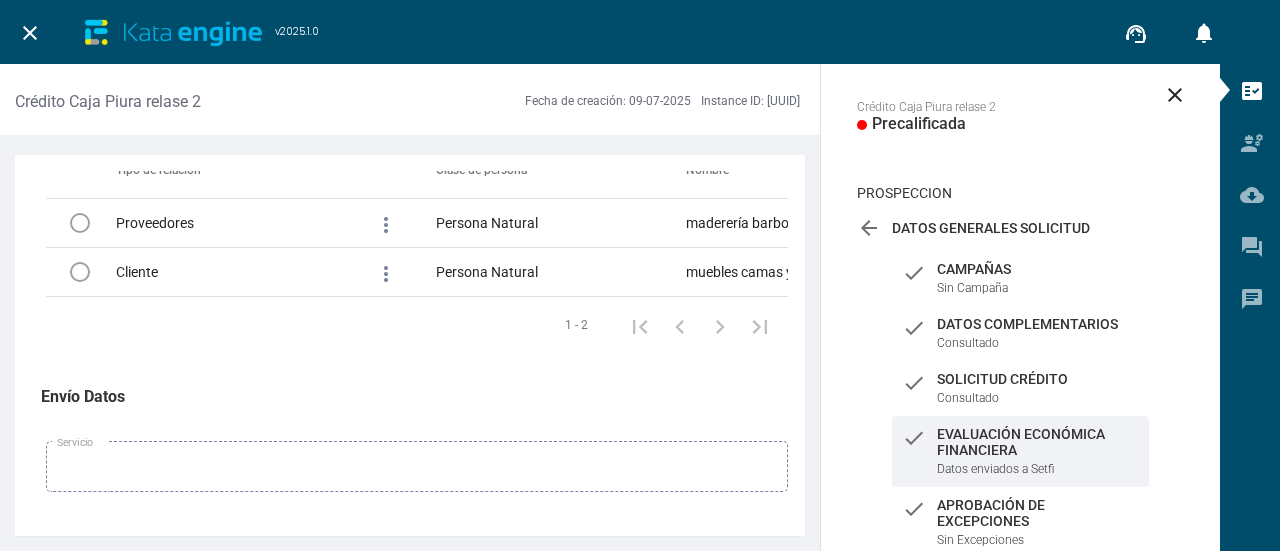 scroll, scrollTop: 9838, scrollLeft: 0, axis: vertical 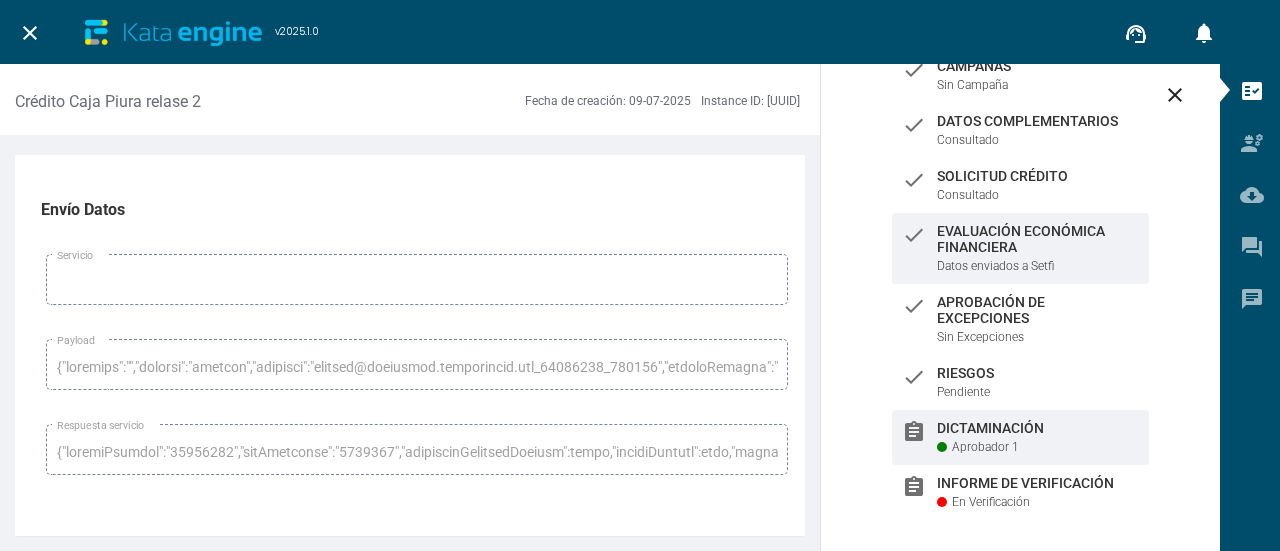 click on "Dictaminación" at bounding box center [1038, 66] 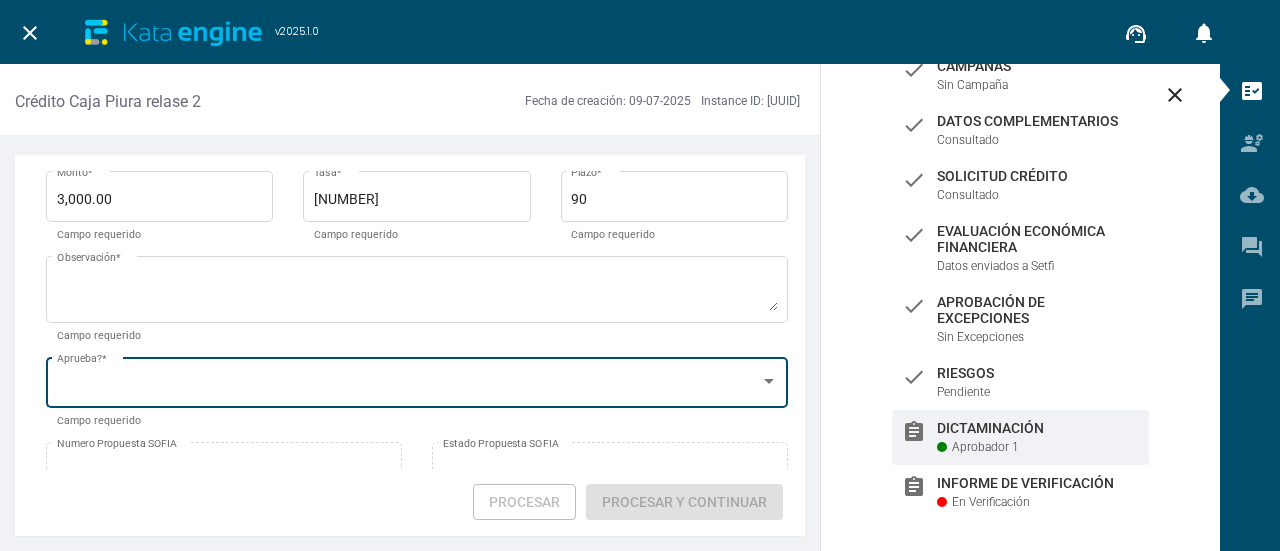 scroll, scrollTop: 0, scrollLeft: 0, axis: both 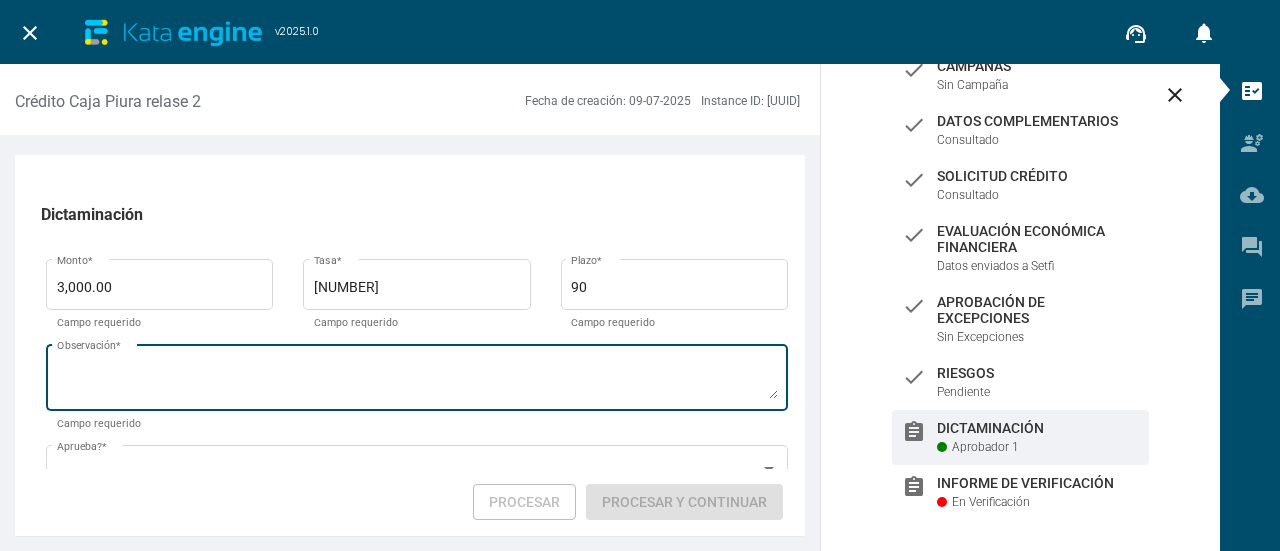 click on "Observación   *" at bounding box center (417, 381) 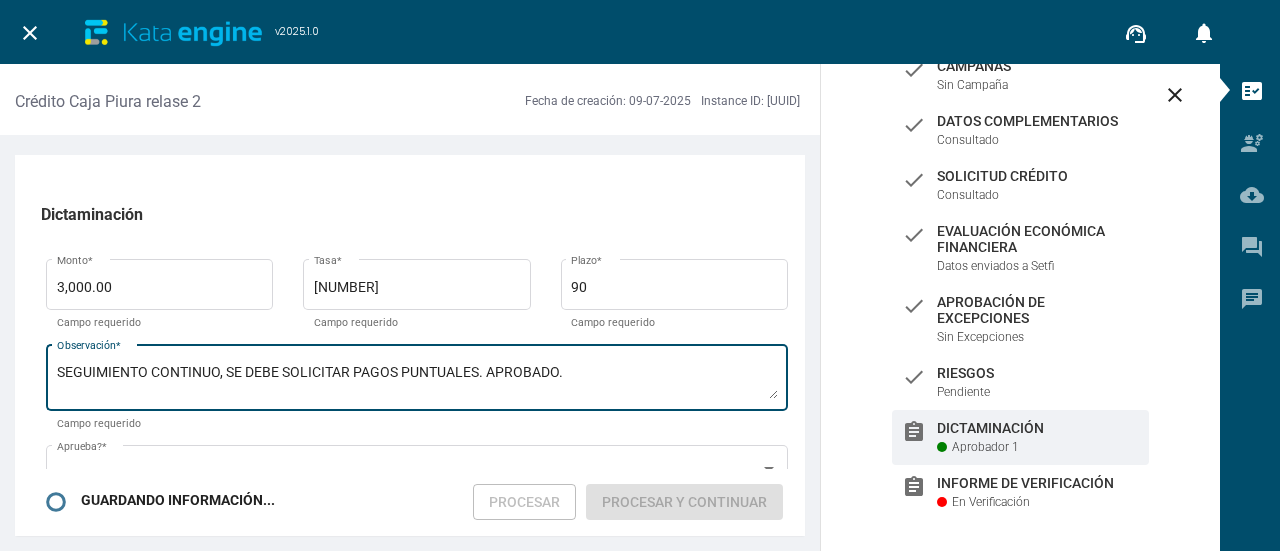 type on "SEGUIMIENTO CONTINUO, SE DEBE SOLICITAR PAGOS PUNTUALES. APROBADO." 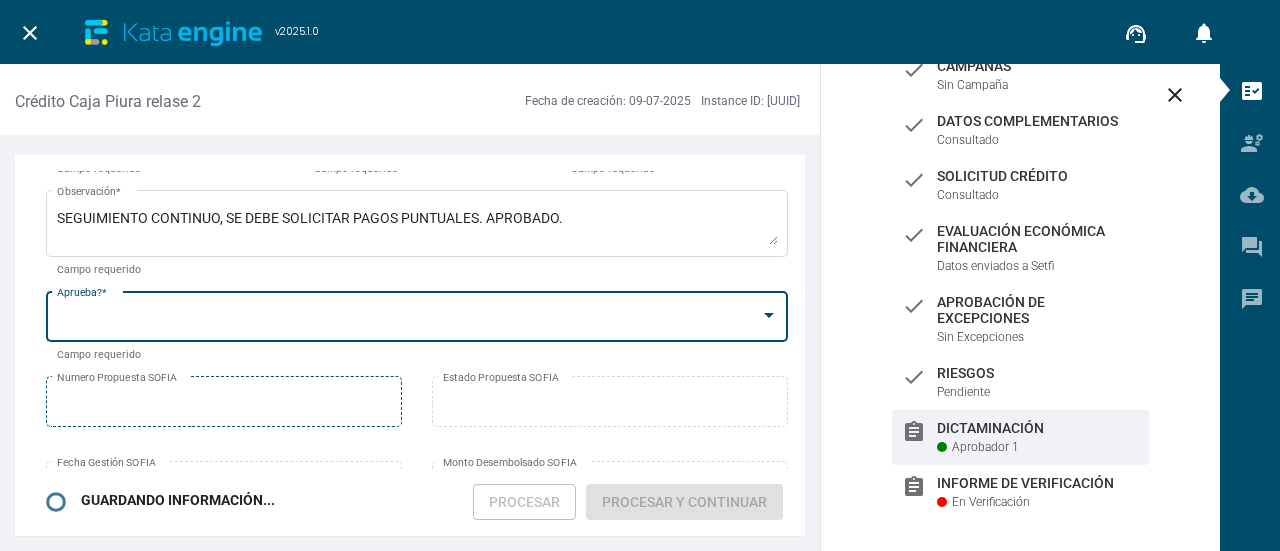 scroll, scrollTop: 214, scrollLeft: 0, axis: vertical 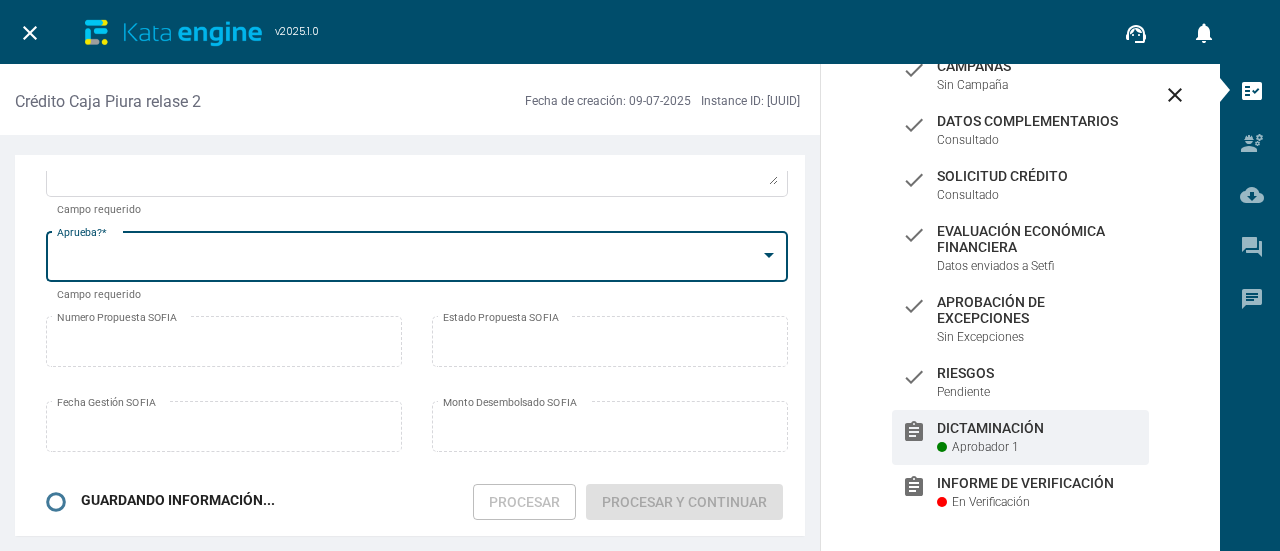 click at bounding box center (769, 256) 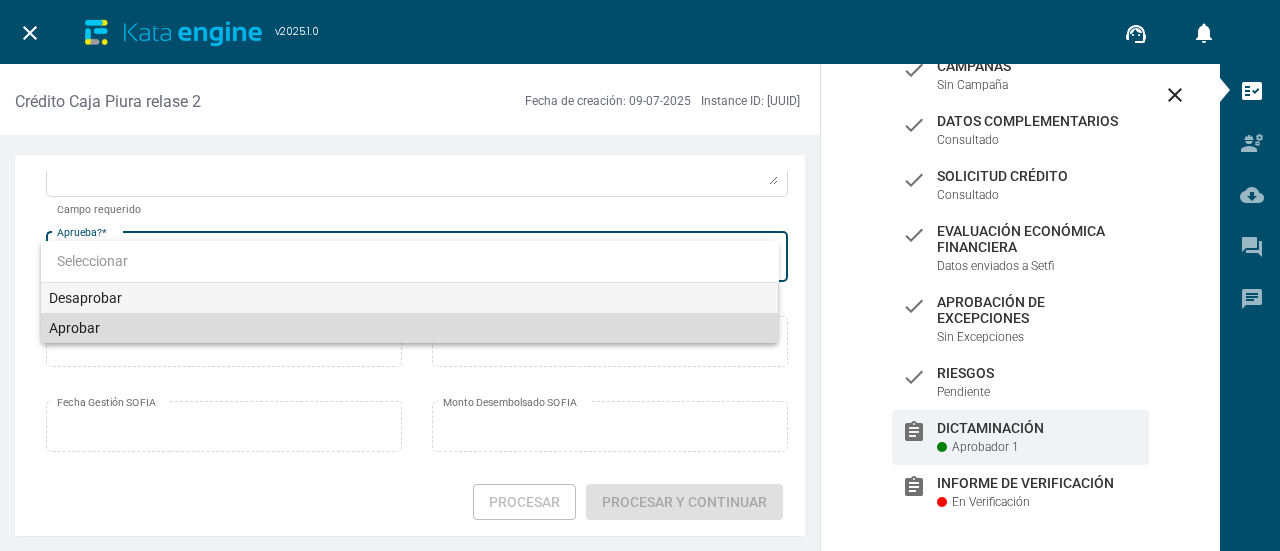 click on "Aprobar" at bounding box center [410, 328] 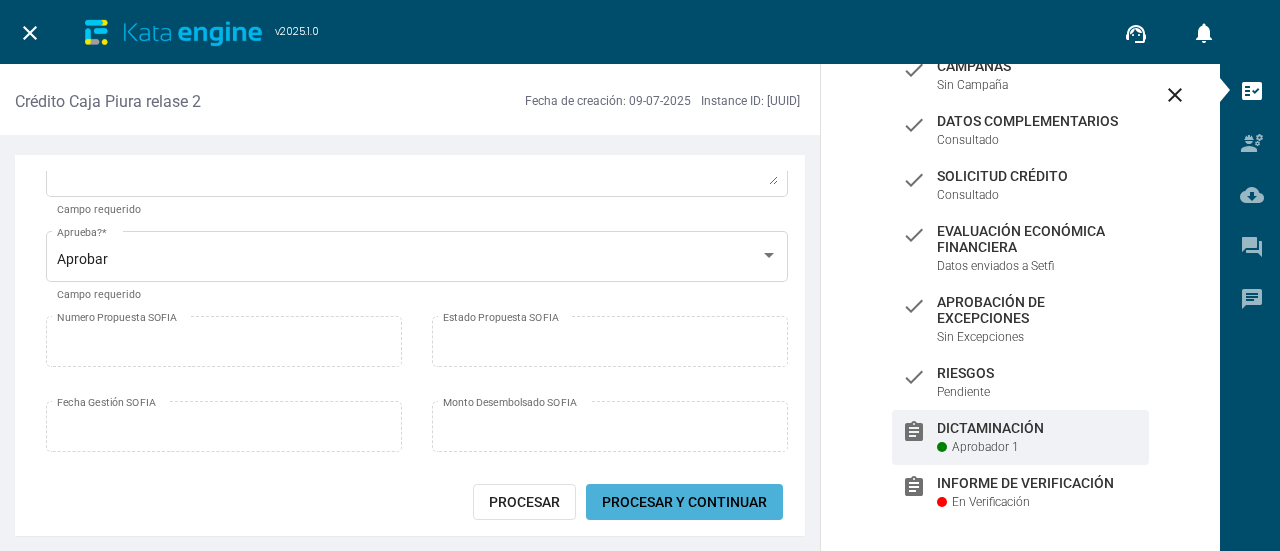click on "Procesar y Continuar" at bounding box center [684, 502] 